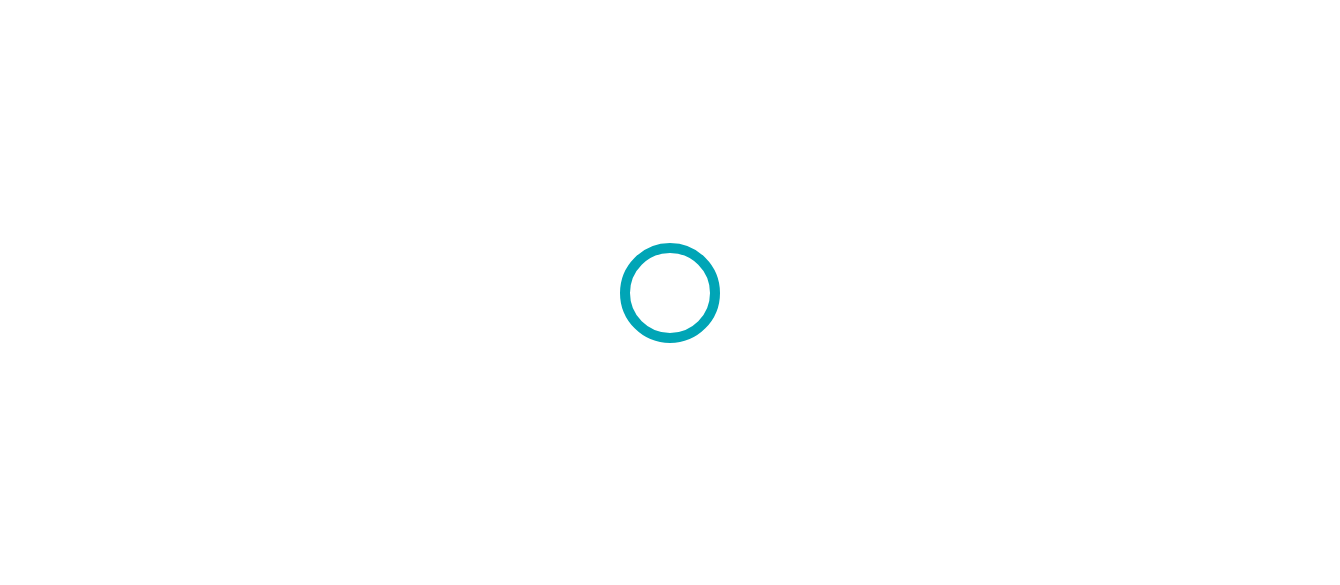 scroll, scrollTop: 0, scrollLeft: 0, axis: both 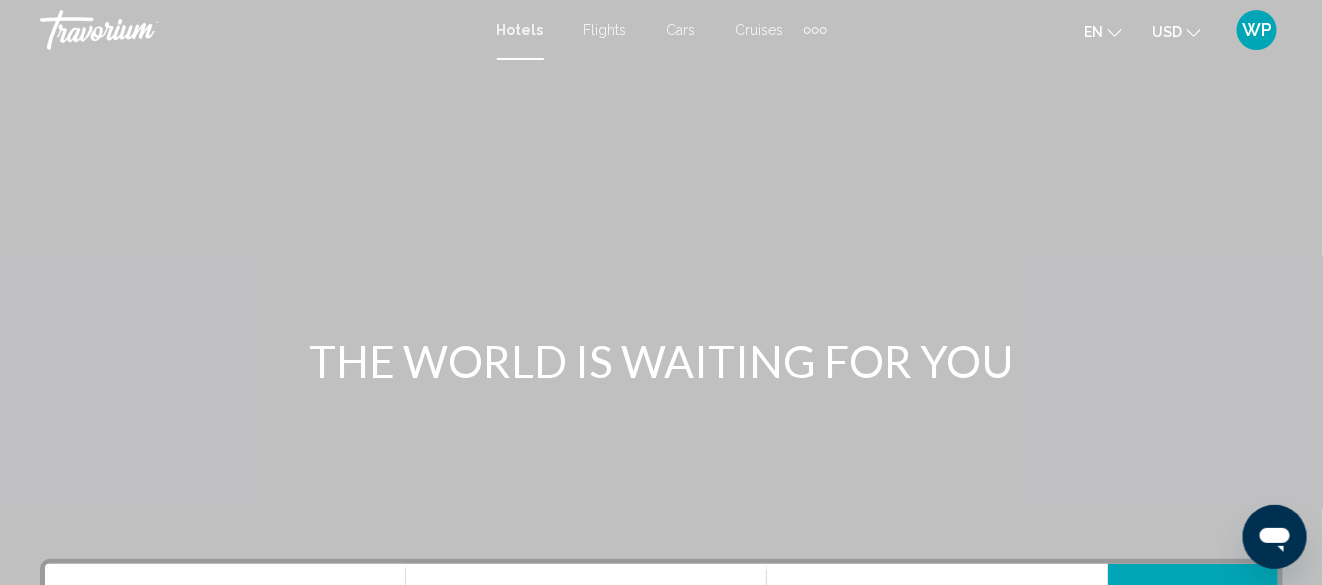 click on "WP" at bounding box center (1257, 30) 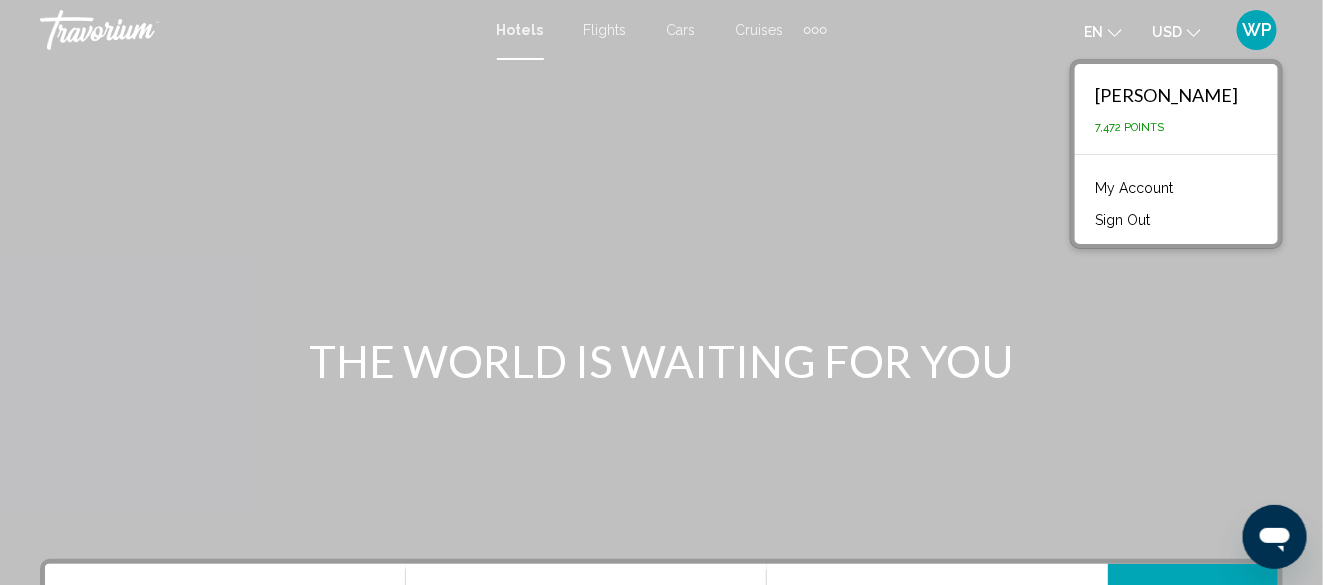 click on "My Account" at bounding box center (1134, 188) 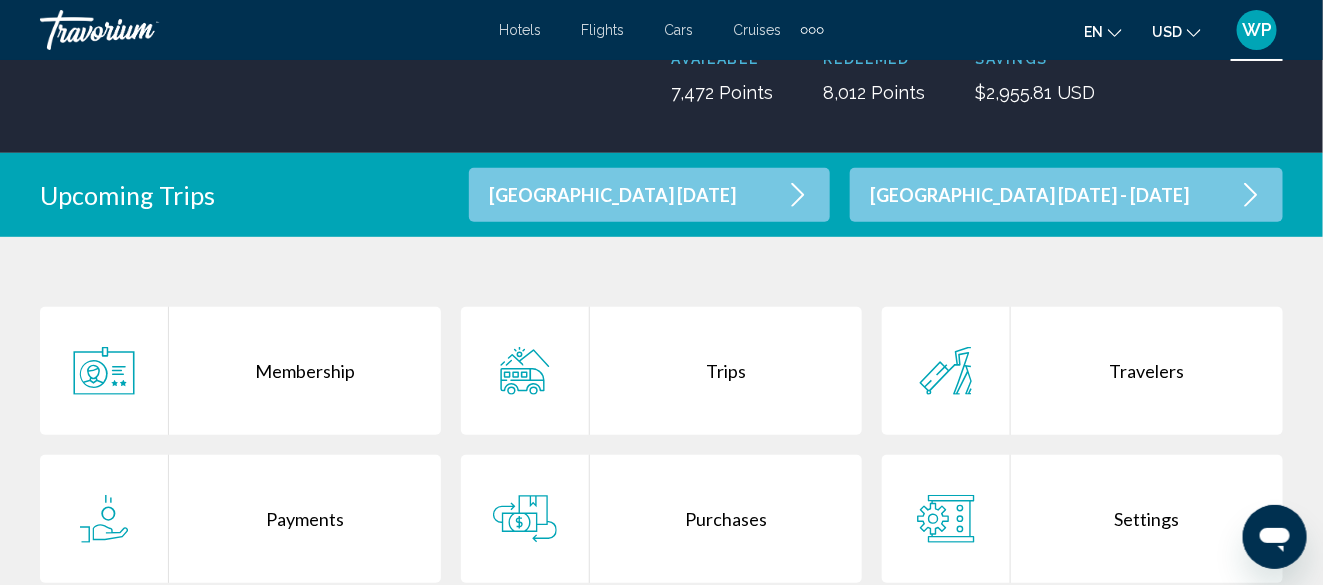 scroll, scrollTop: 300, scrollLeft: 0, axis: vertical 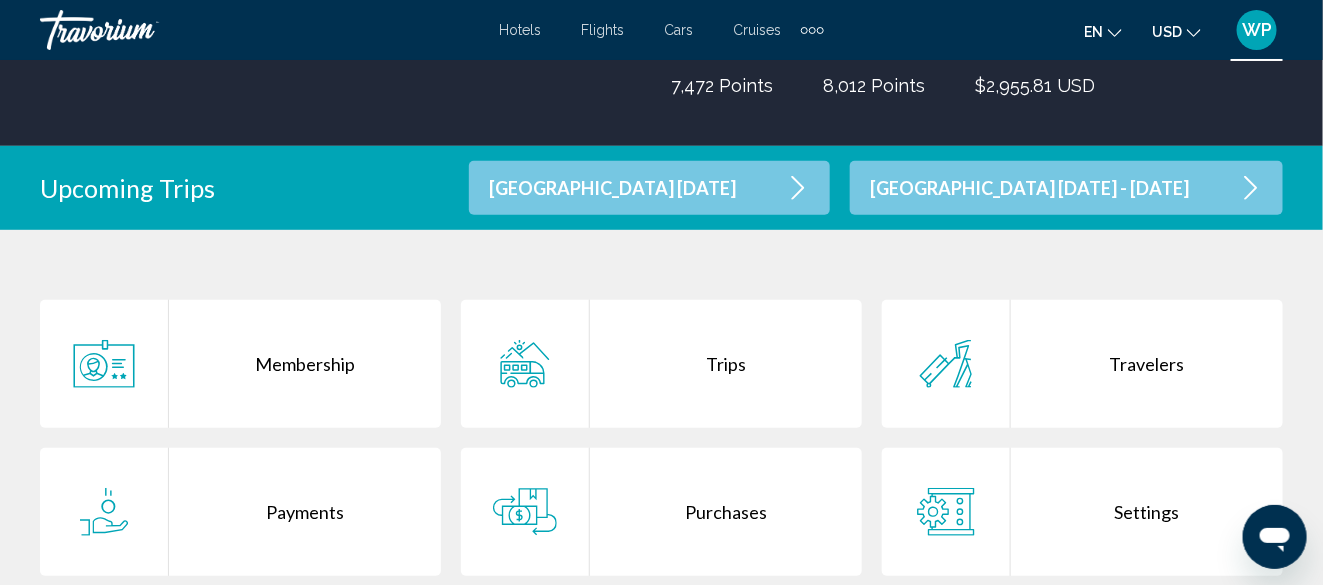 click on "Purchases" at bounding box center [726, 512] 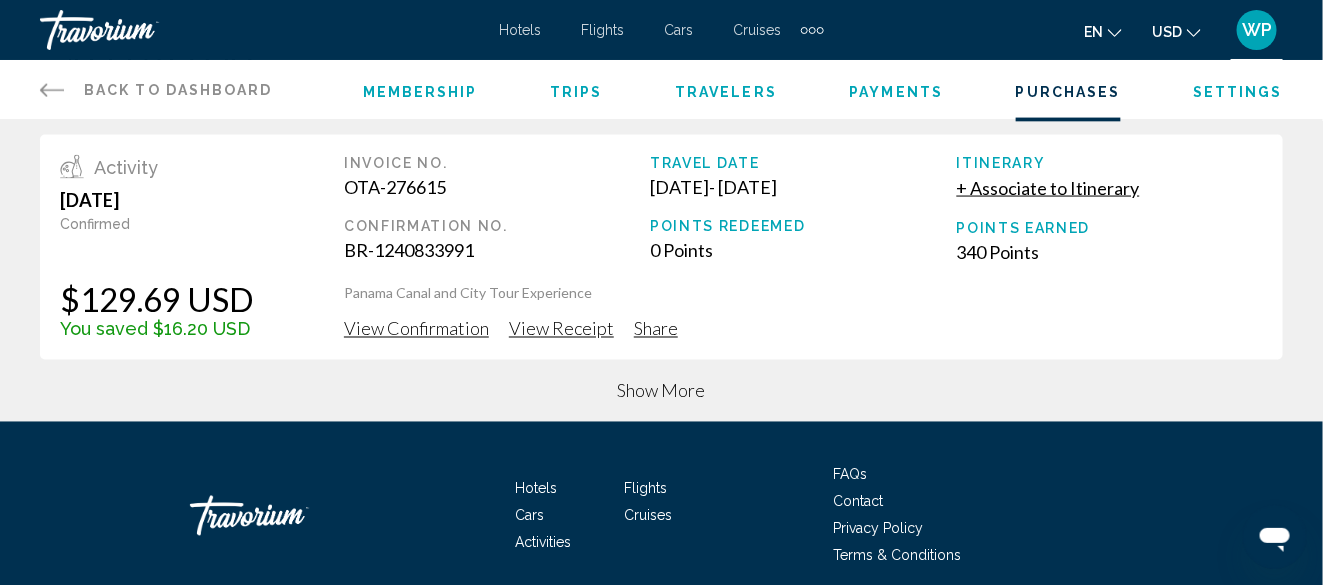 scroll, scrollTop: 1066, scrollLeft: 0, axis: vertical 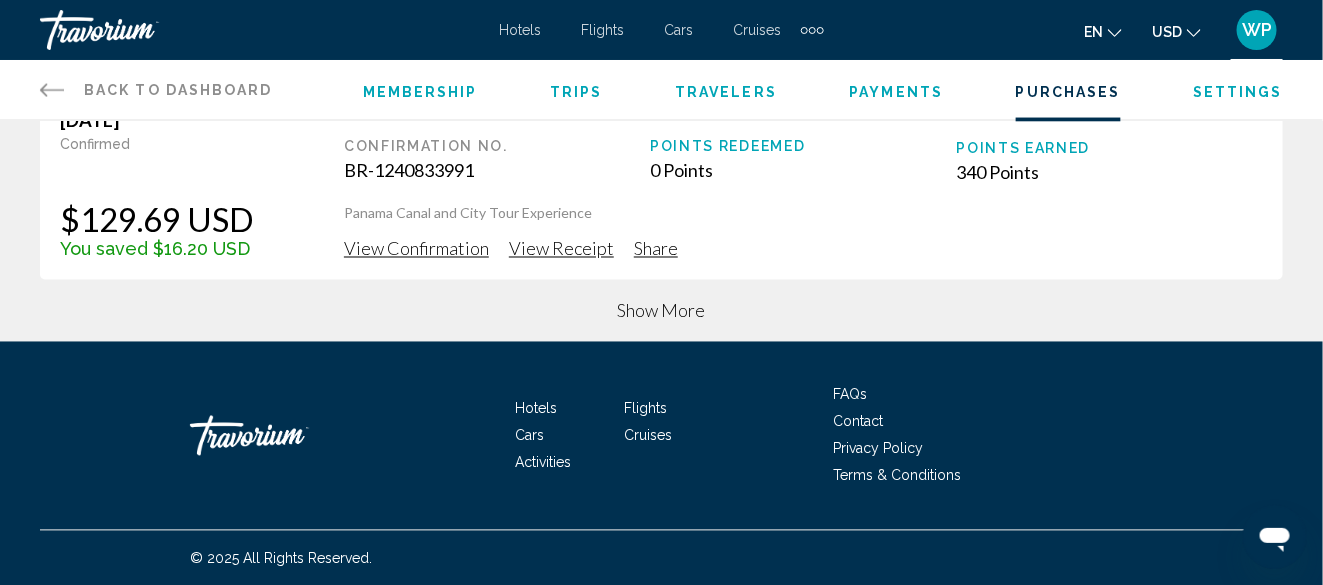click on "Show More" at bounding box center [662, 311] 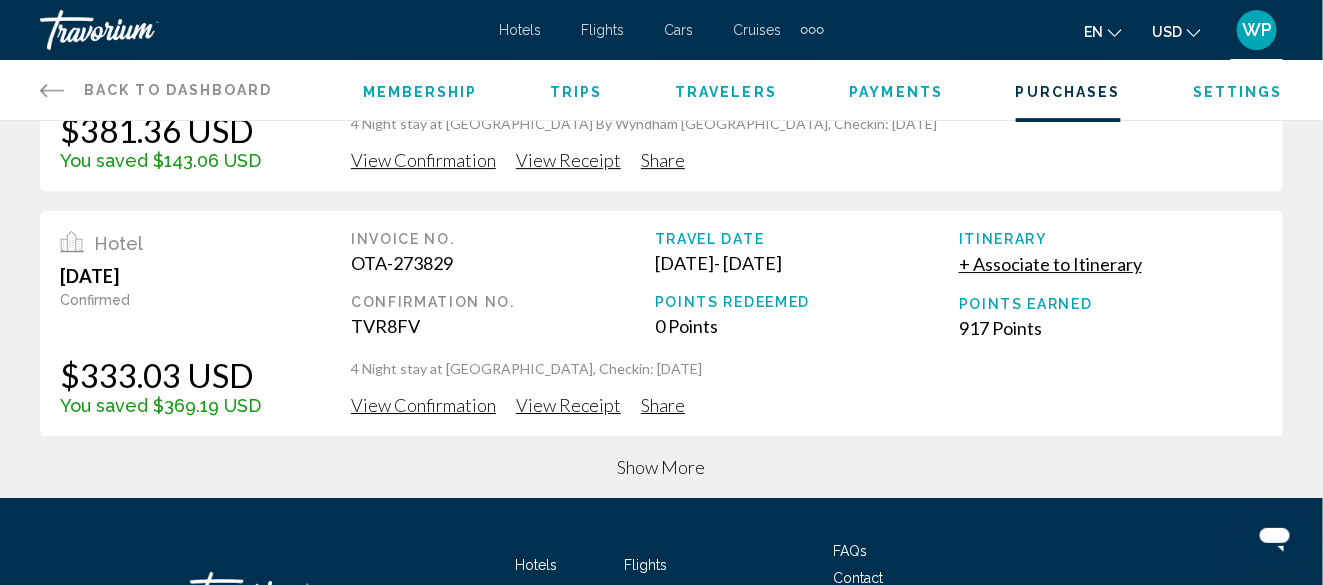 scroll, scrollTop: 2167, scrollLeft: 0, axis: vertical 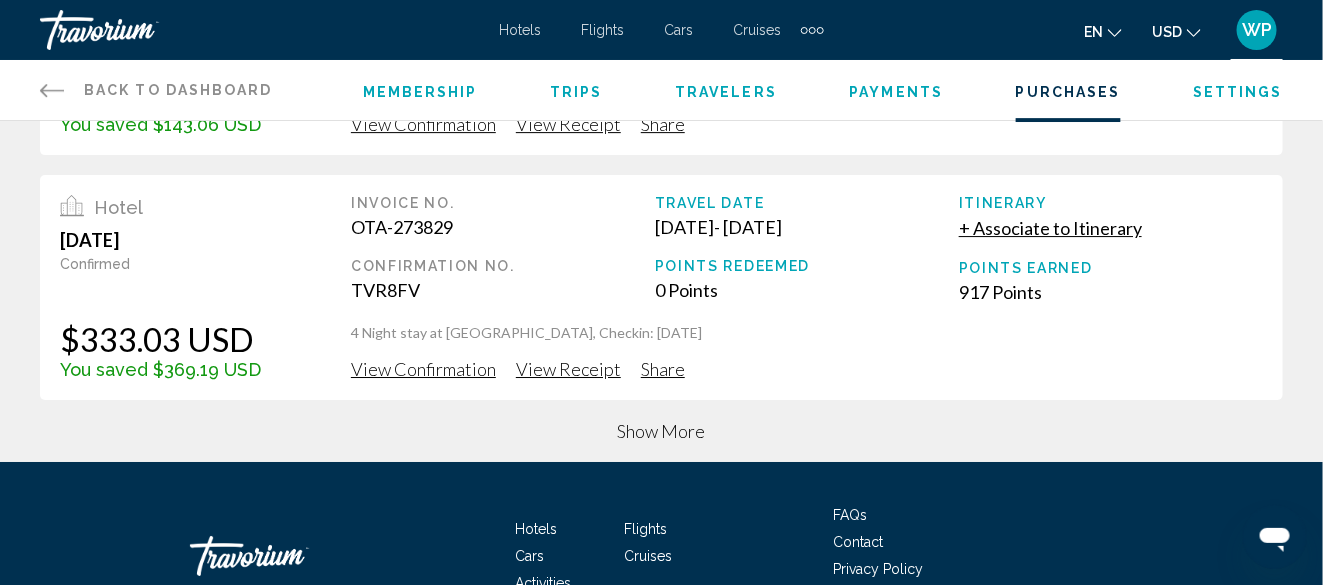 click on "View Confirmation" at bounding box center [423, -1832] 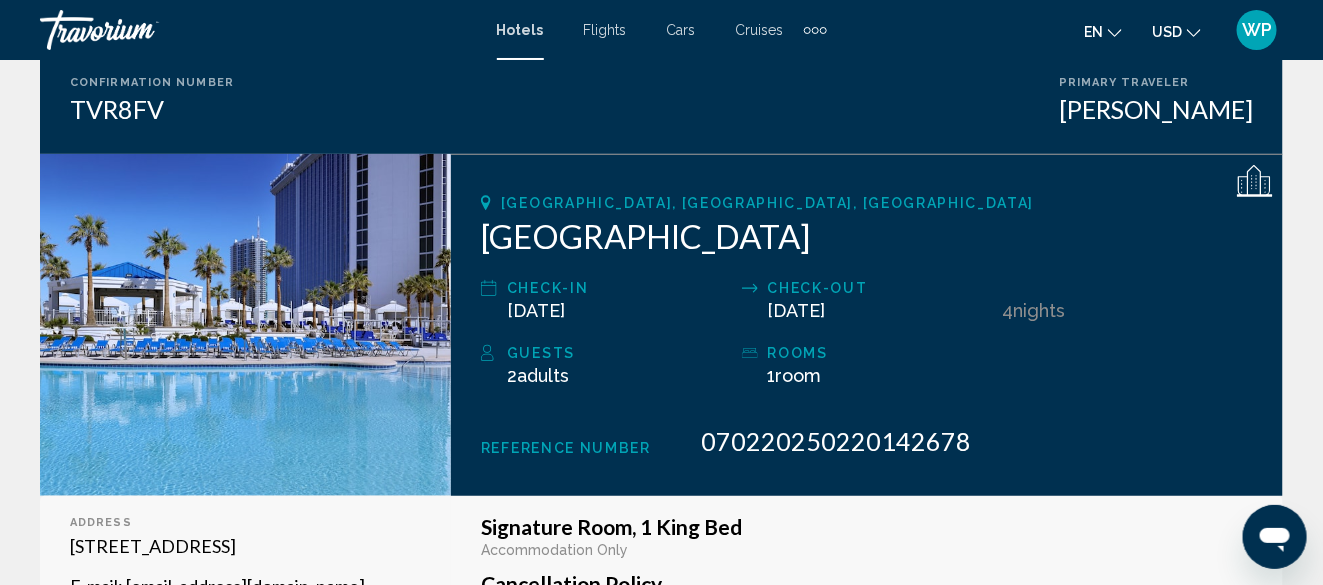 scroll, scrollTop: 300, scrollLeft: 0, axis: vertical 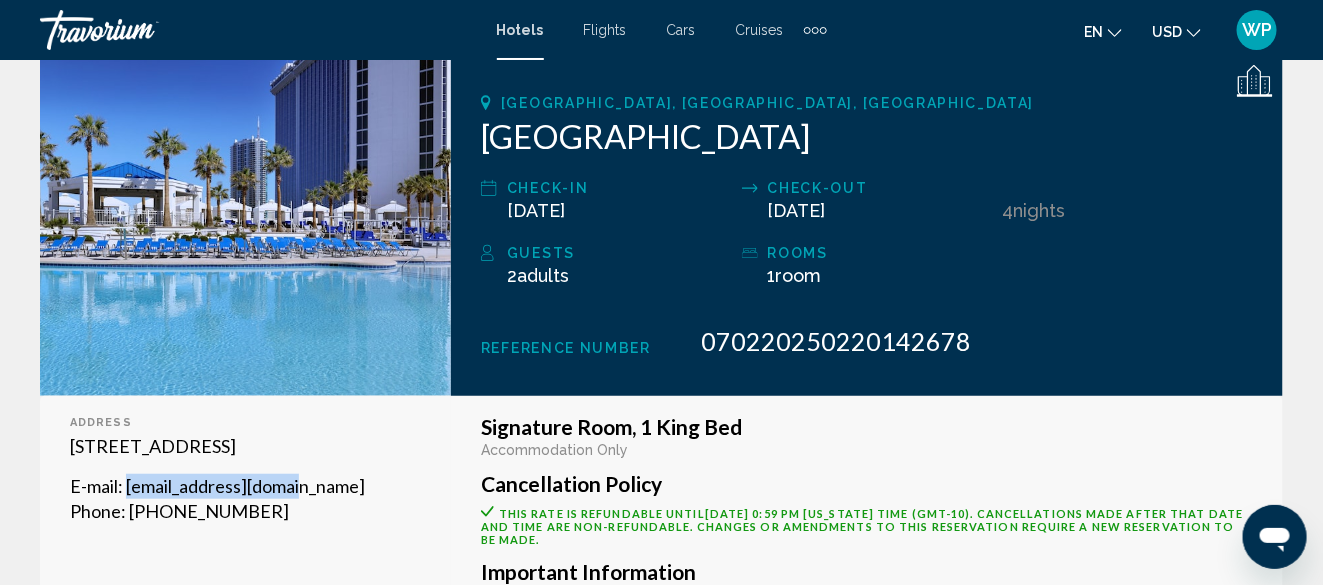 drag, startPoint x: 127, startPoint y: 509, endPoint x: 337, endPoint y: 512, distance: 210.02142 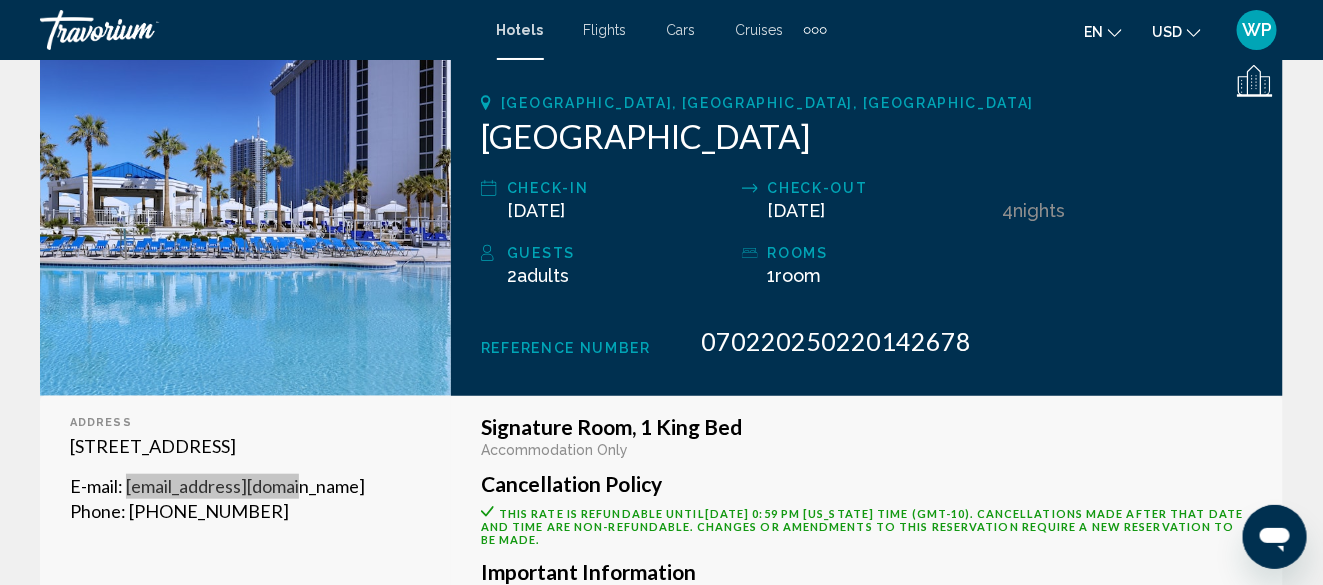 scroll, scrollTop: 0, scrollLeft: 0, axis: both 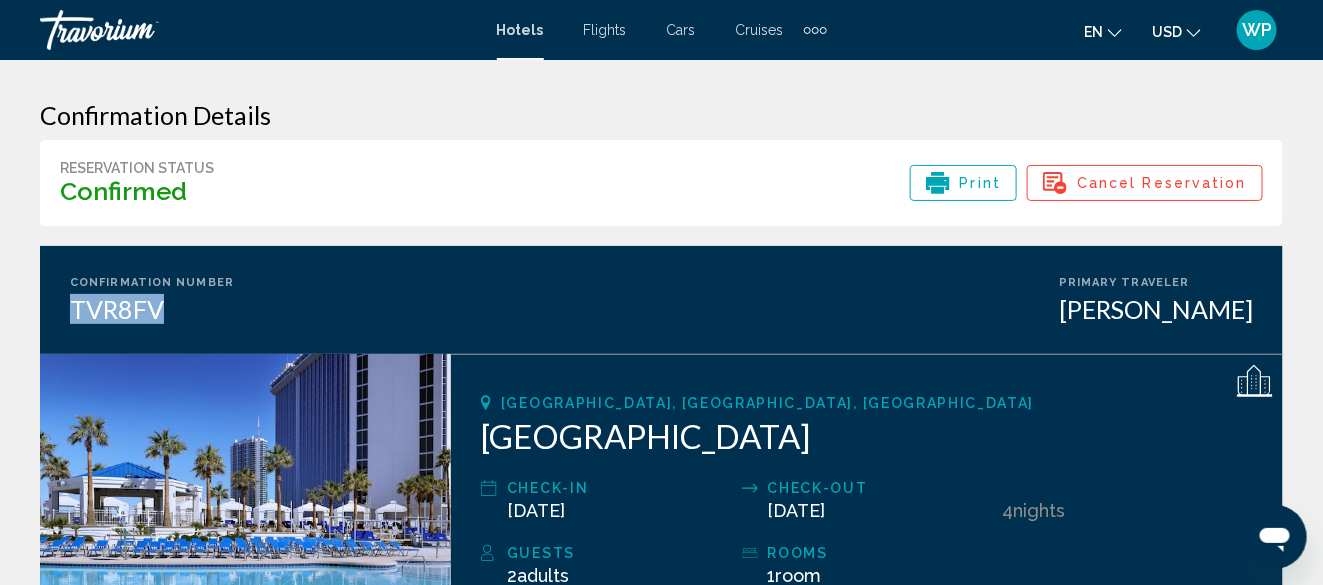 drag, startPoint x: 69, startPoint y: 305, endPoint x: 185, endPoint y: 304, distance: 116.00431 